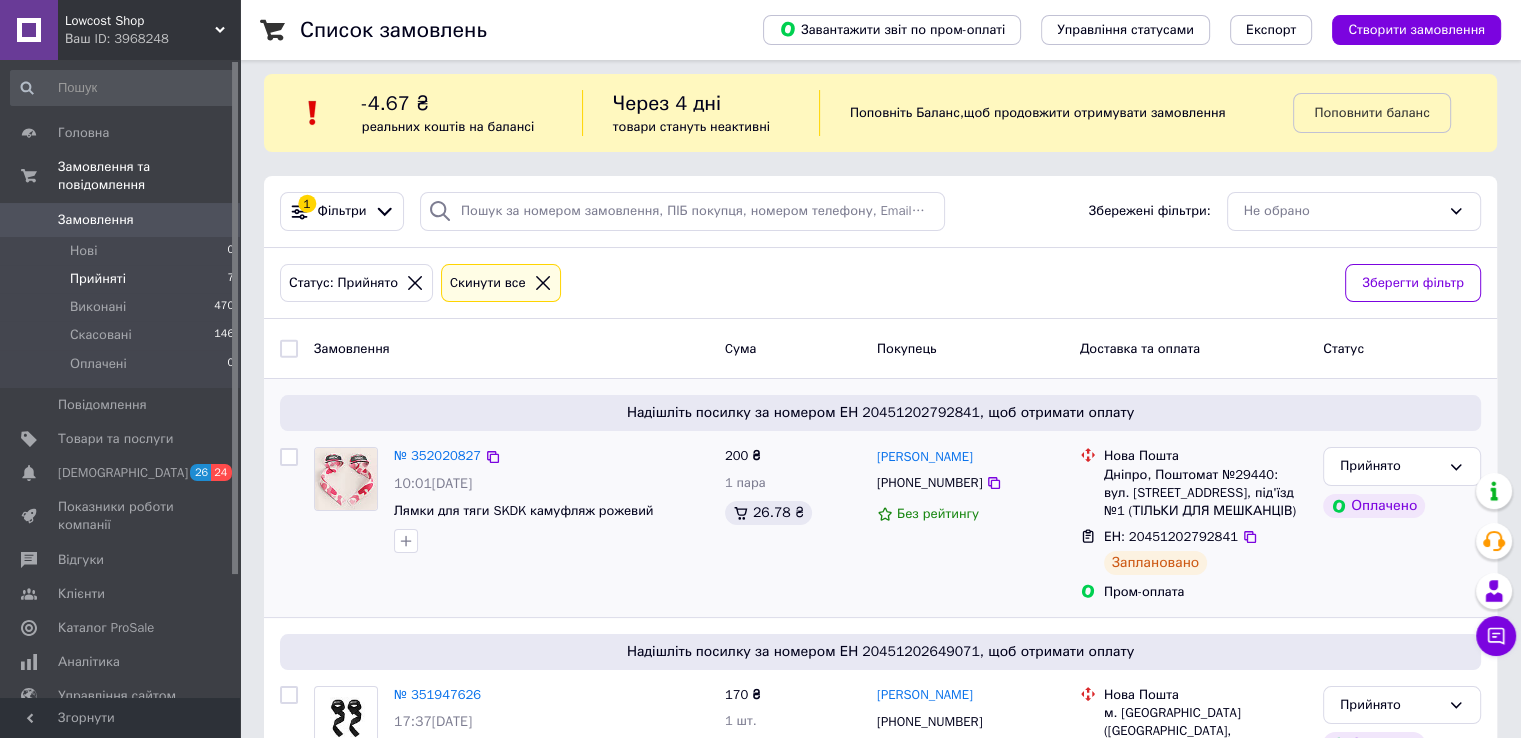 scroll, scrollTop: 0, scrollLeft: 0, axis: both 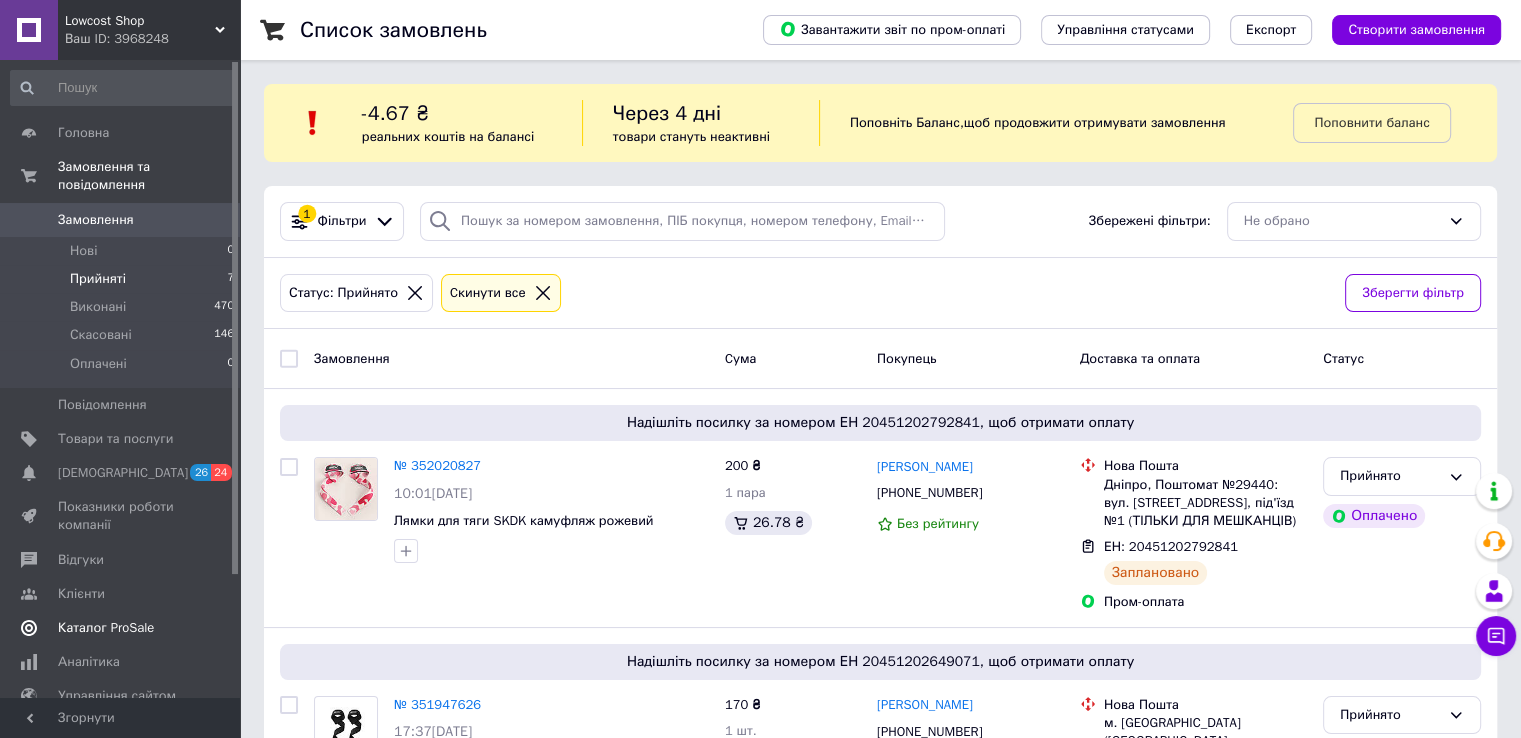 click on "Каталог ProSale" at bounding box center [106, 628] 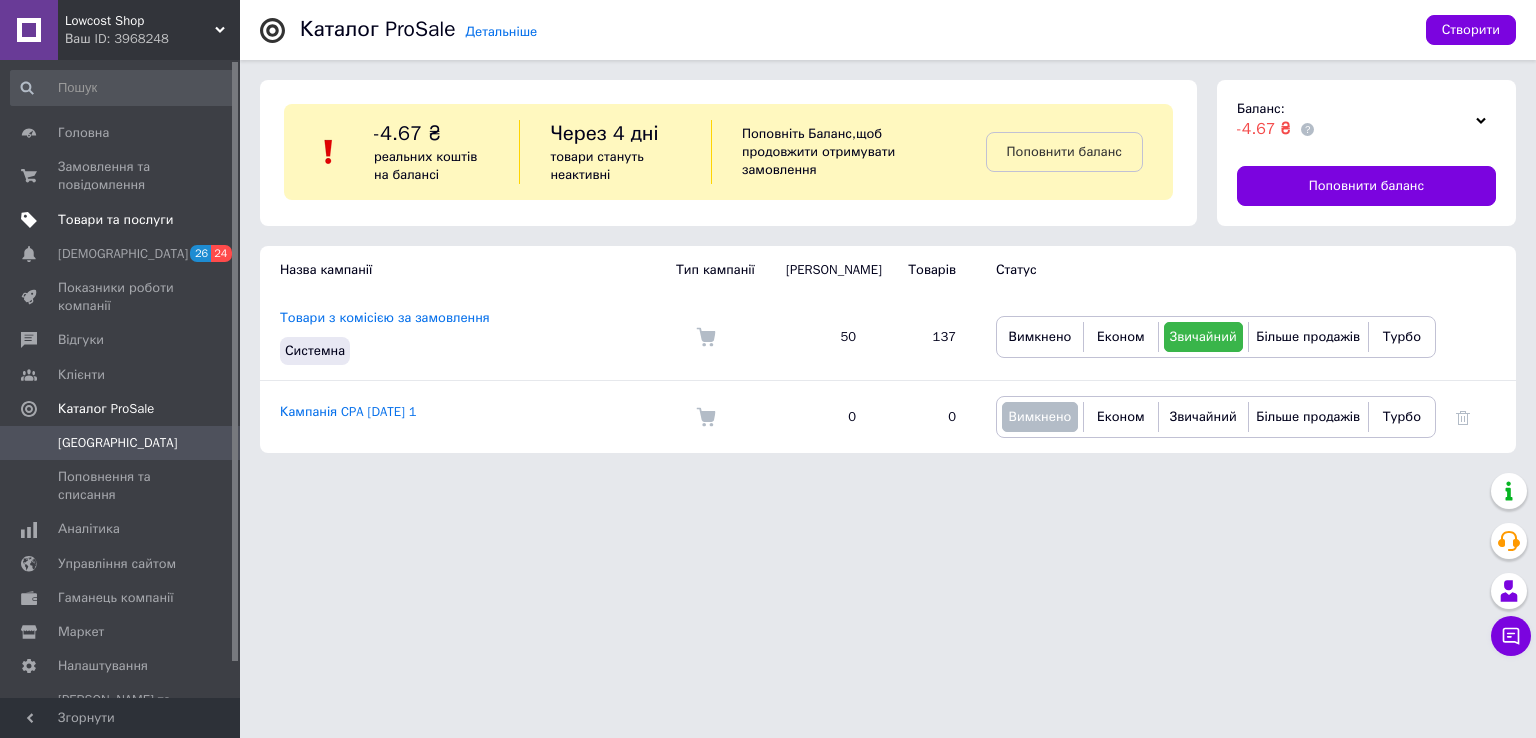 click on "Товари та послуги" at bounding box center [115, 220] 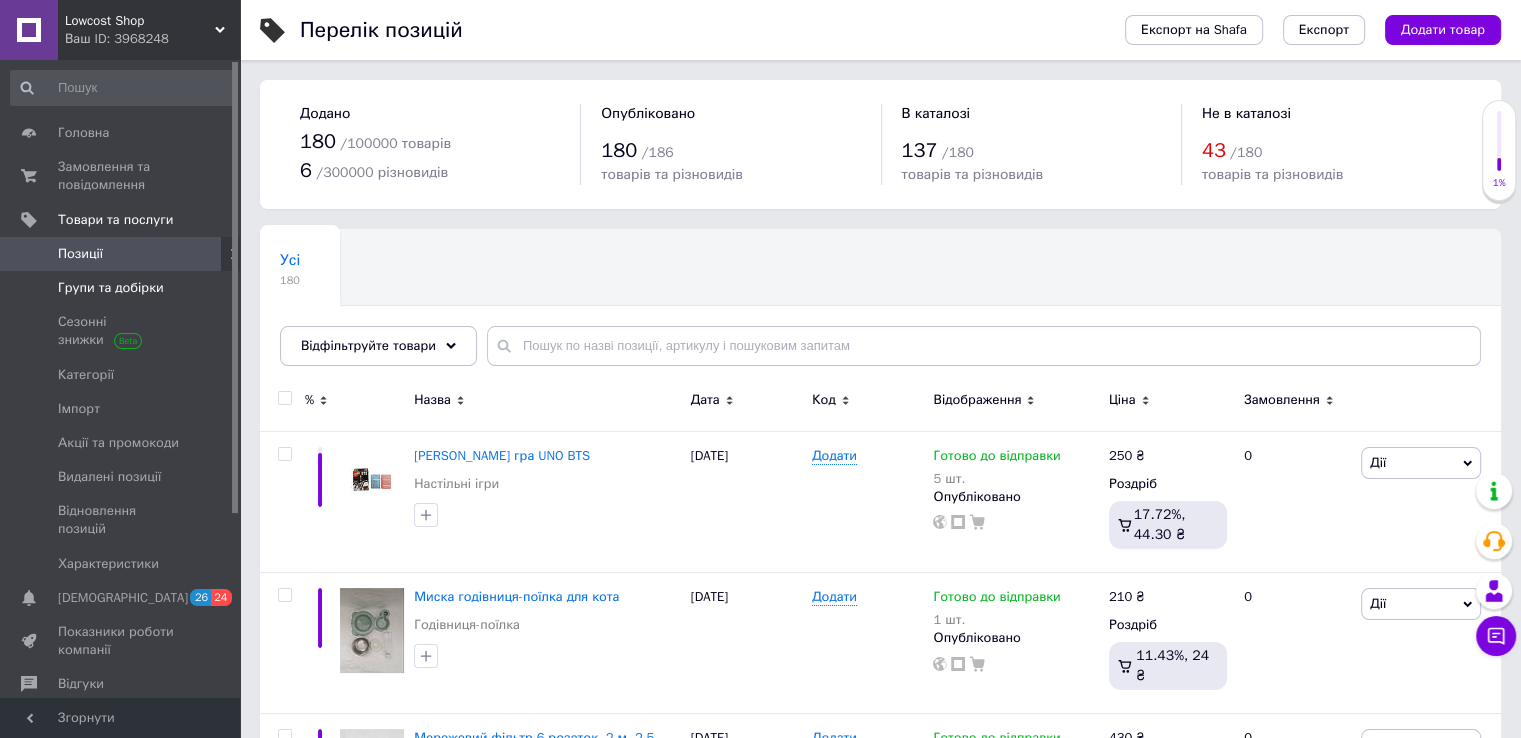 click on "Групи та добірки" at bounding box center (111, 288) 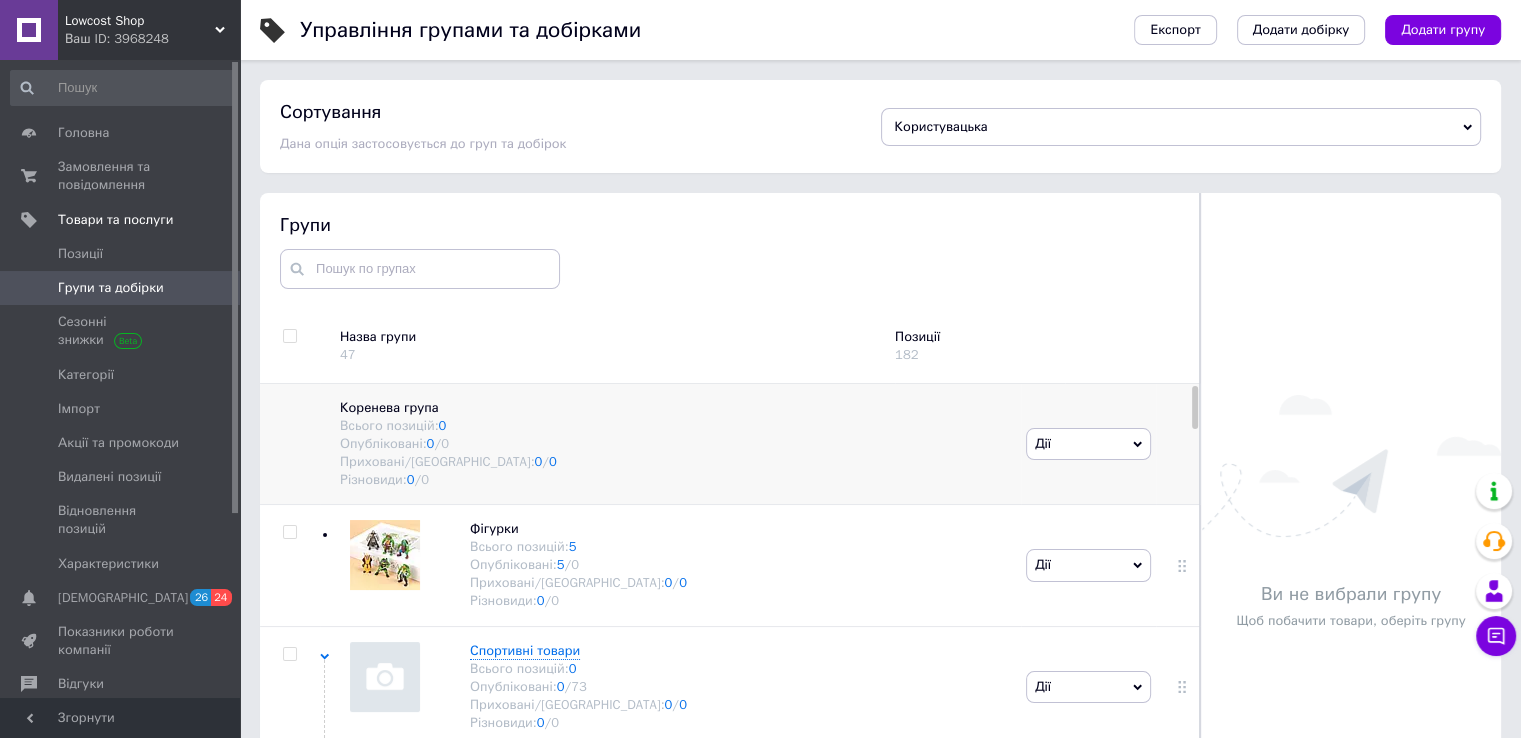 scroll, scrollTop: 88, scrollLeft: 0, axis: vertical 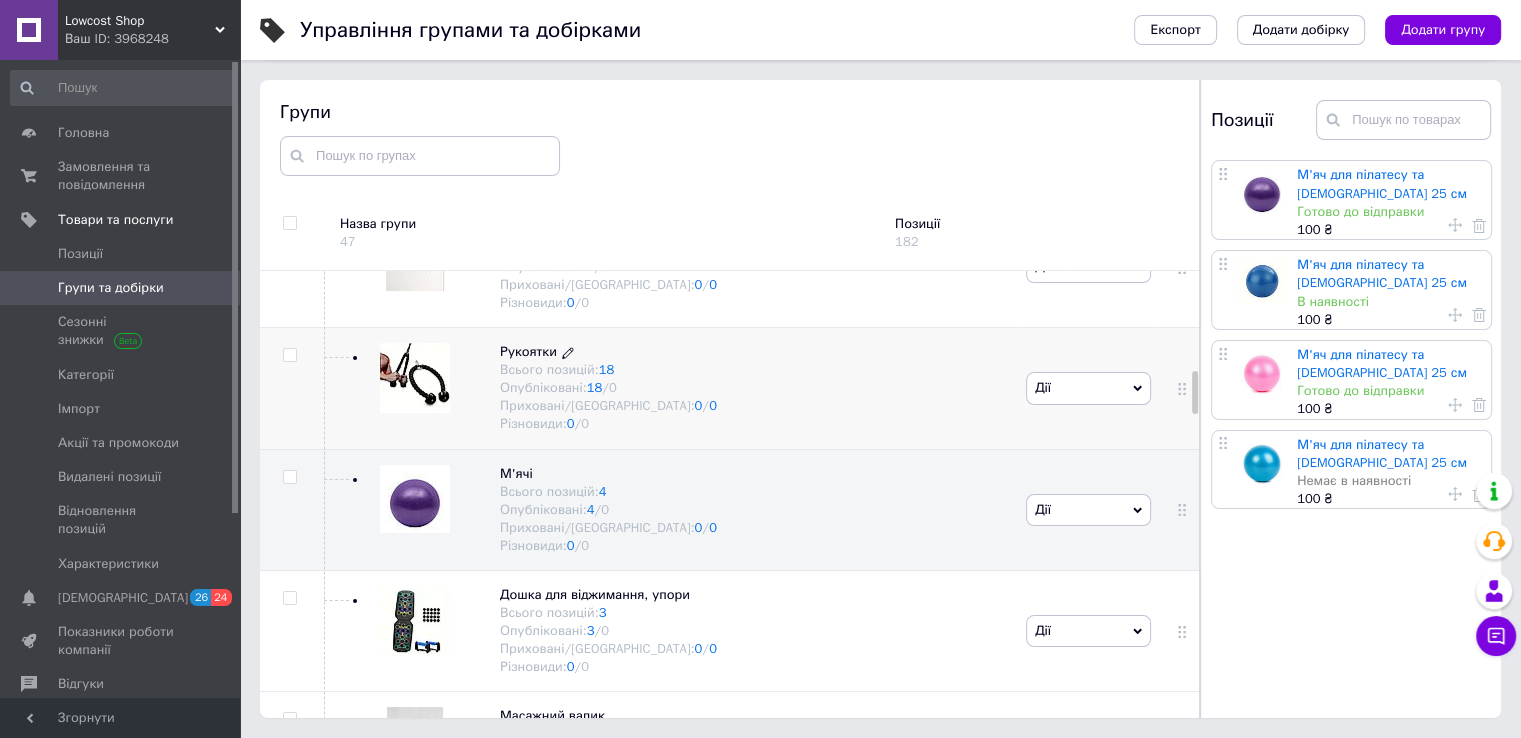 click on "Рукоятки" at bounding box center (528, 351) 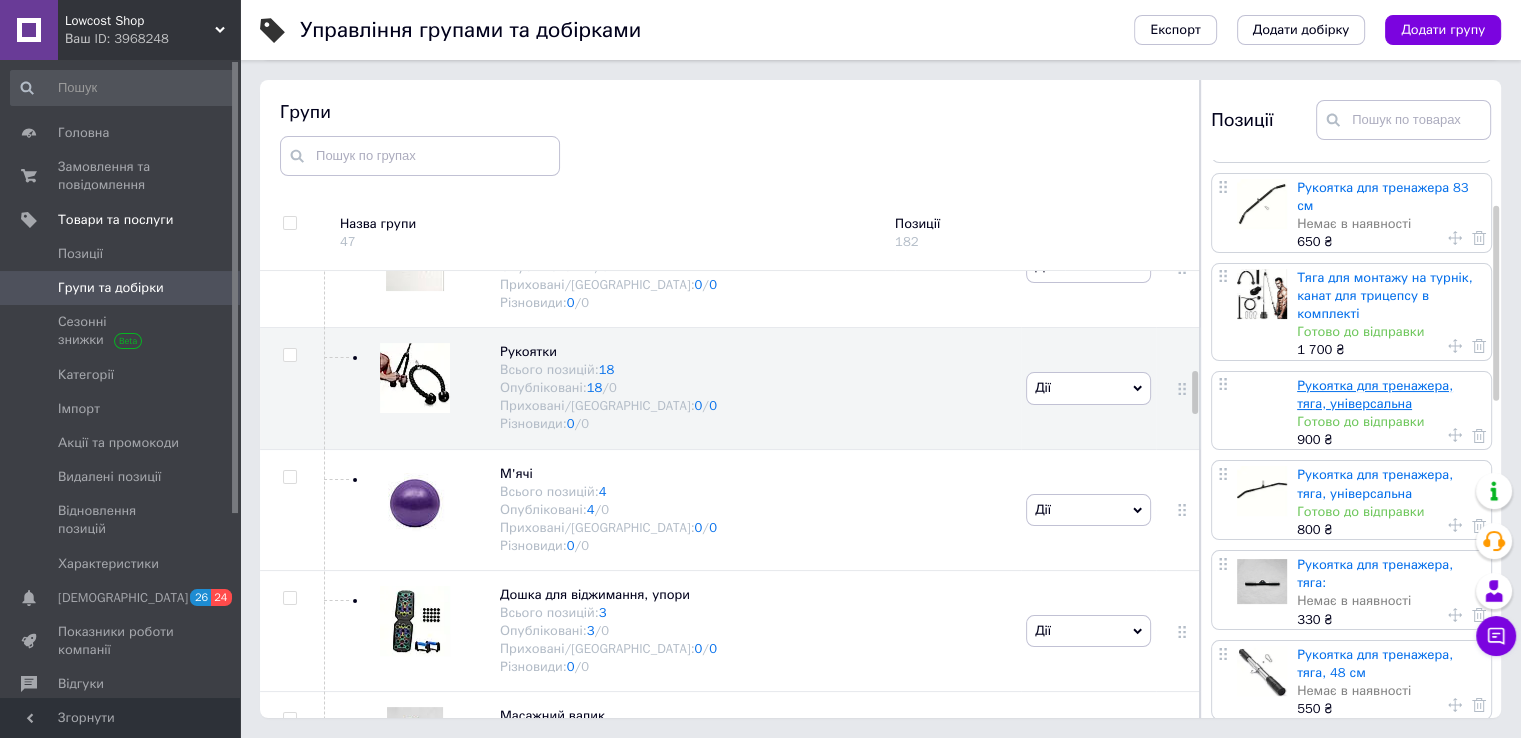 scroll, scrollTop: 200, scrollLeft: 0, axis: vertical 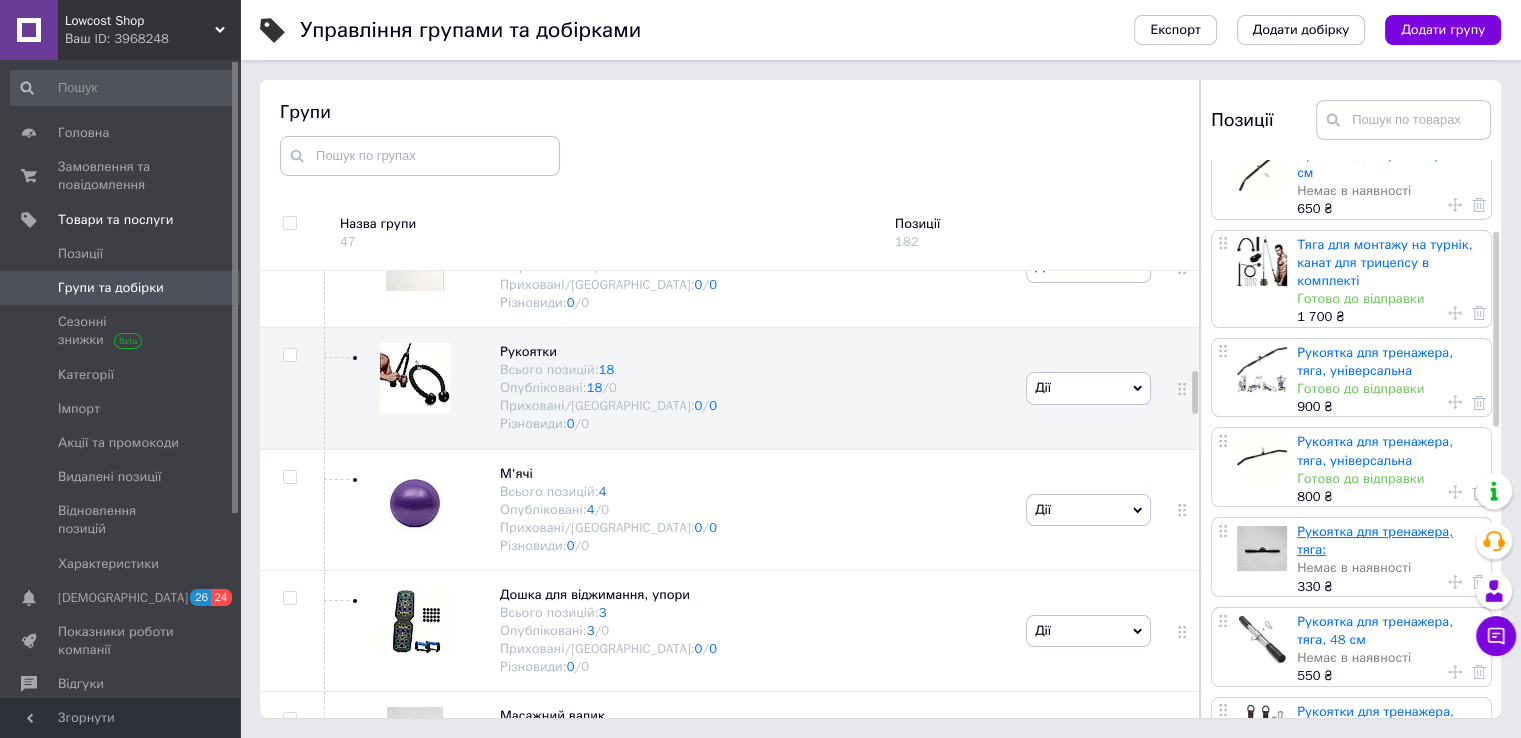 click on "Рукоятка для тренажера, тяга:" at bounding box center [1375, 540] 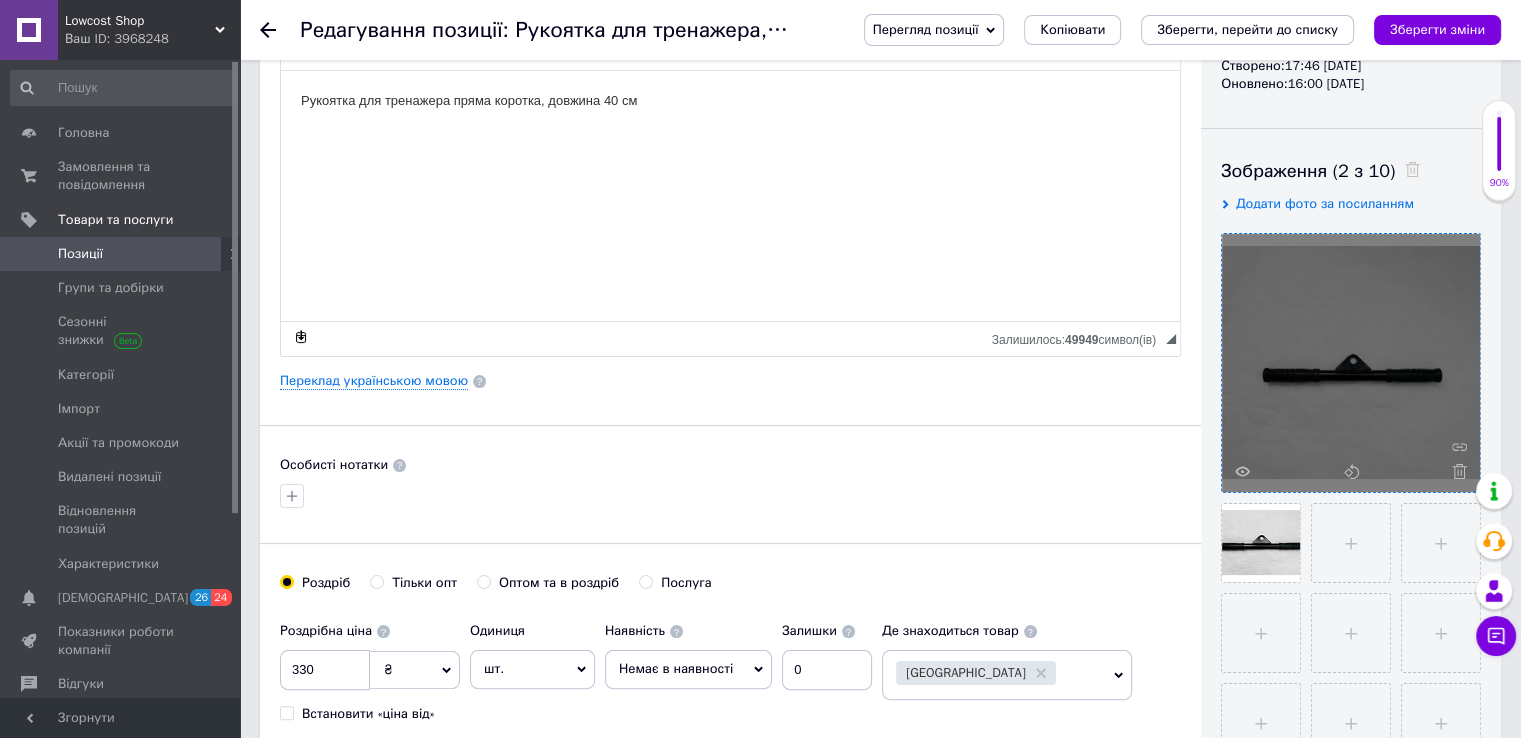 scroll, scrollTop: 300, scrollLeft: 0, axis: vertical 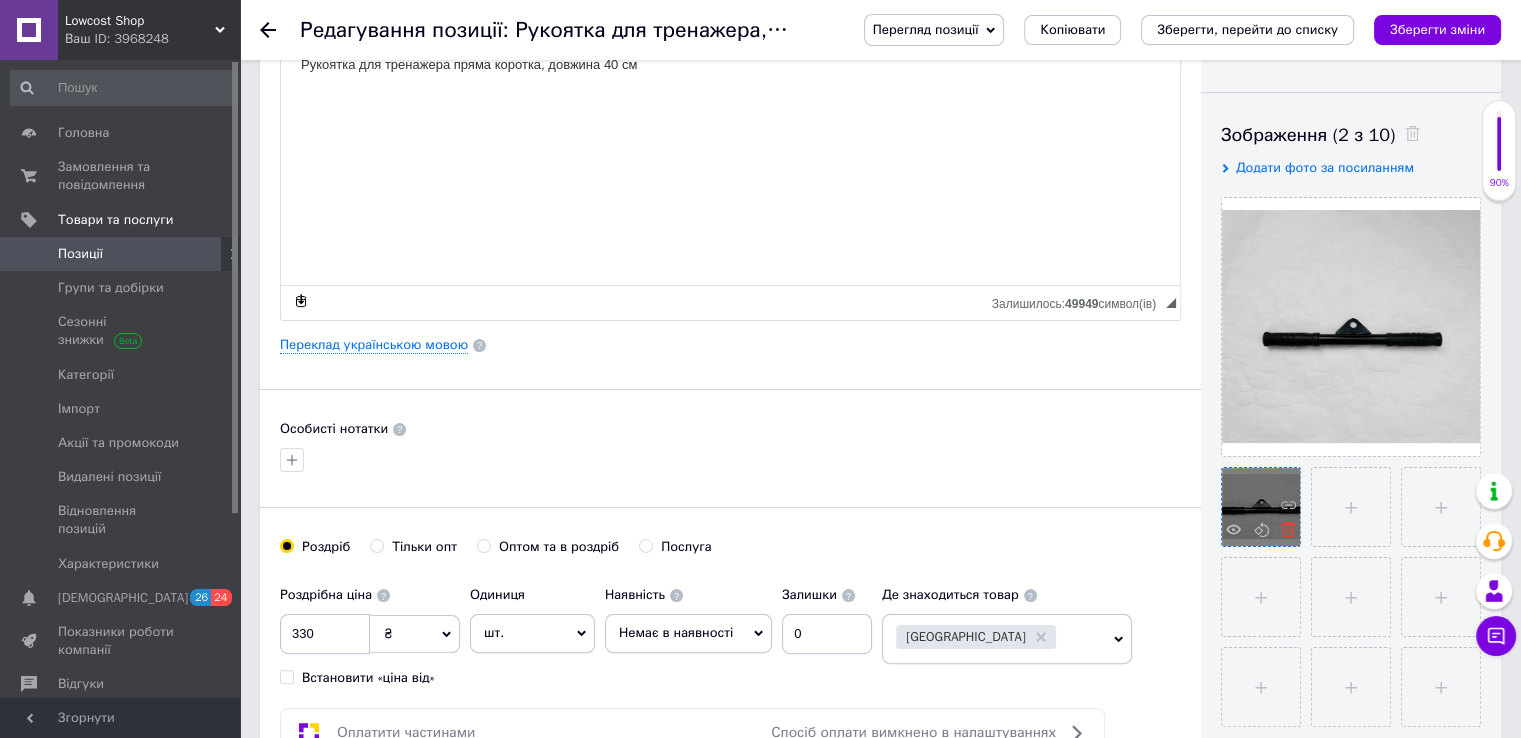 click 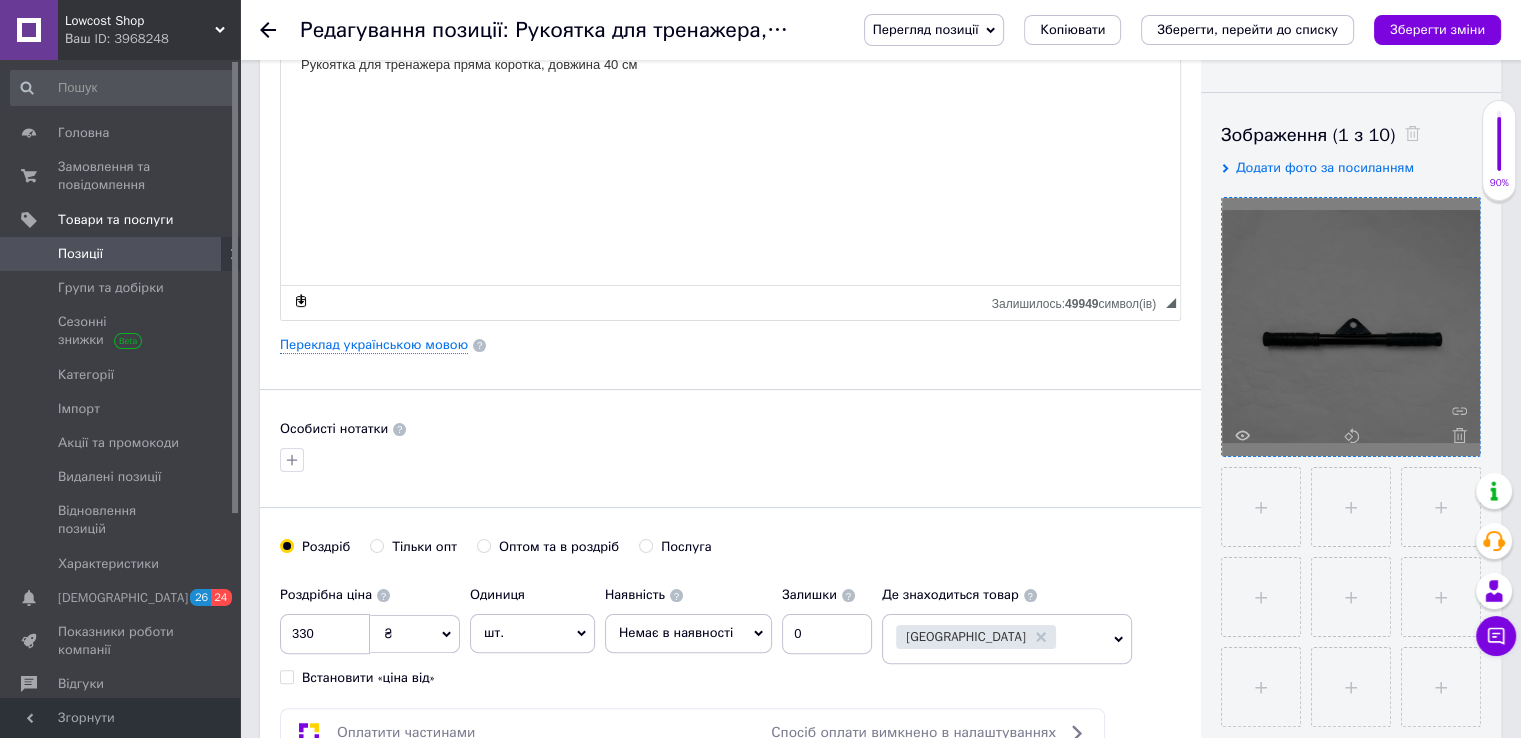 click at bounding box center (1351, 327) 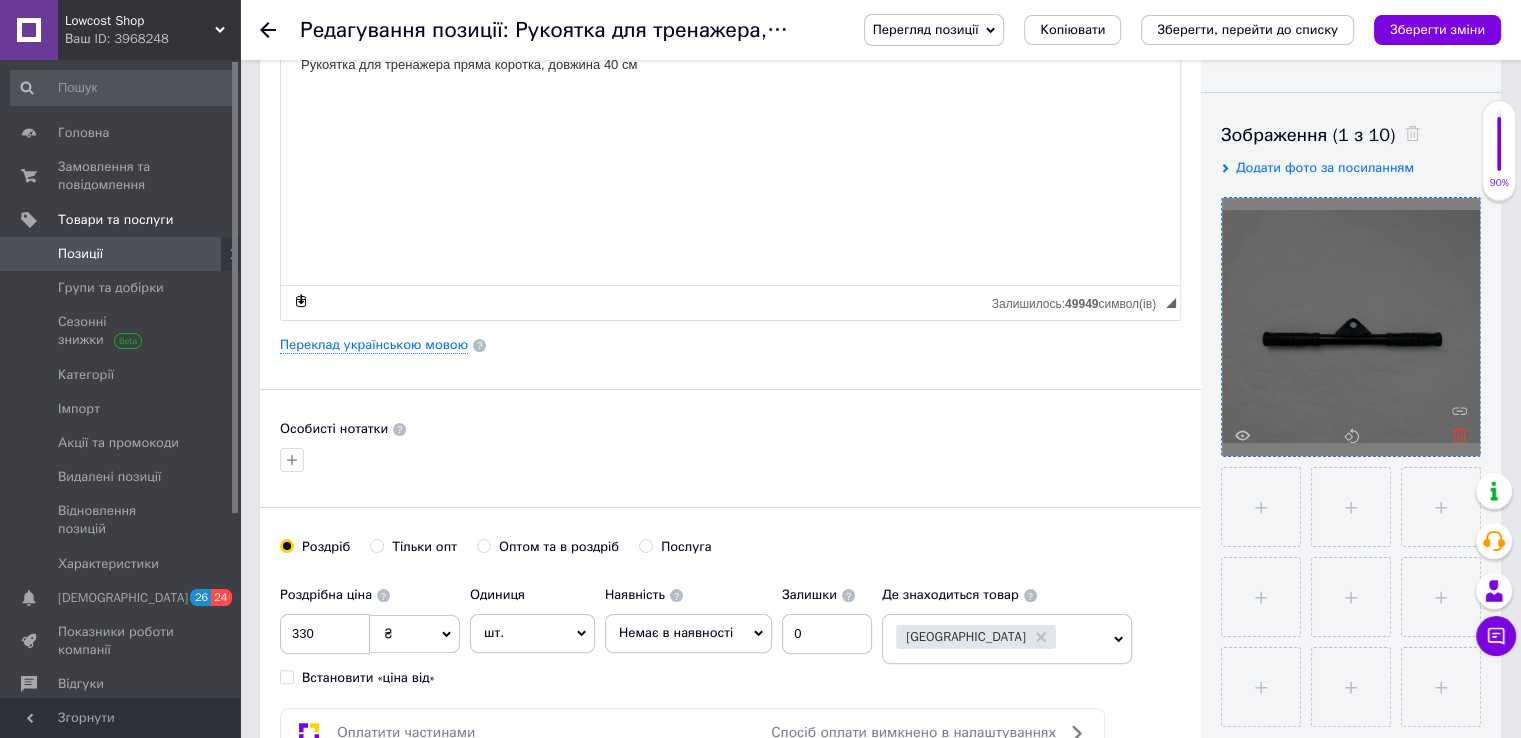 click 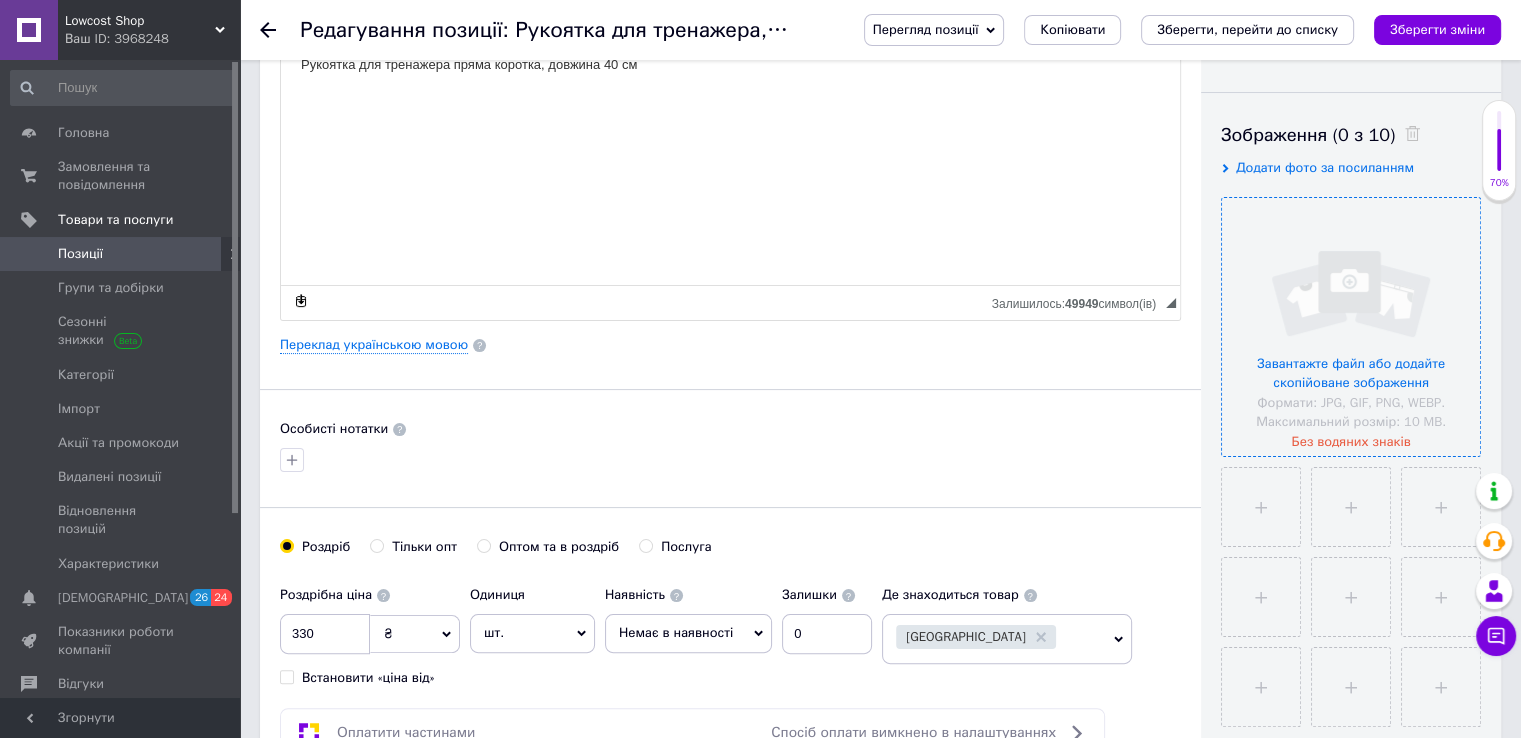 click at bounding box center (1351, 327) 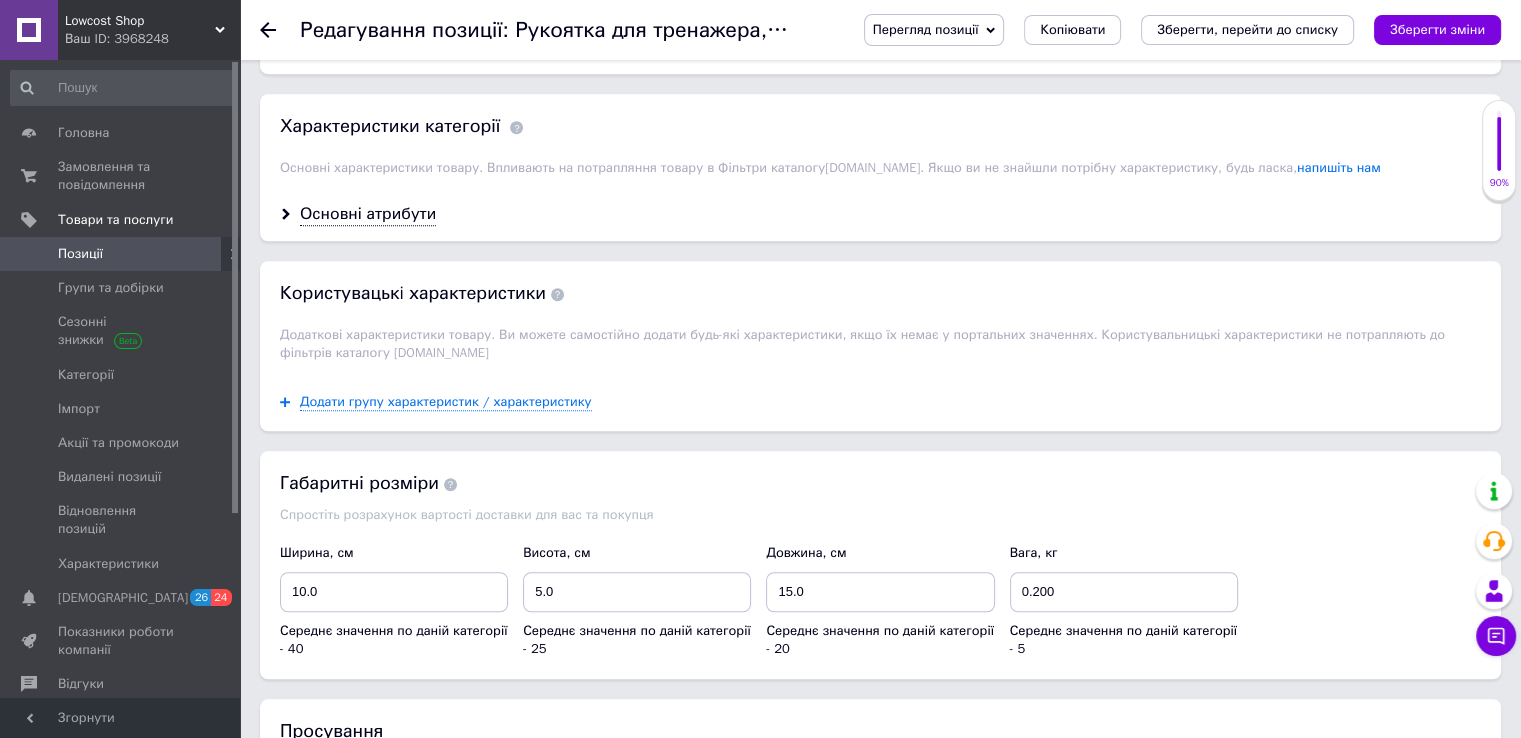 scroll, scrollTop: 1941, scrollLeft: 0, axis: vertical 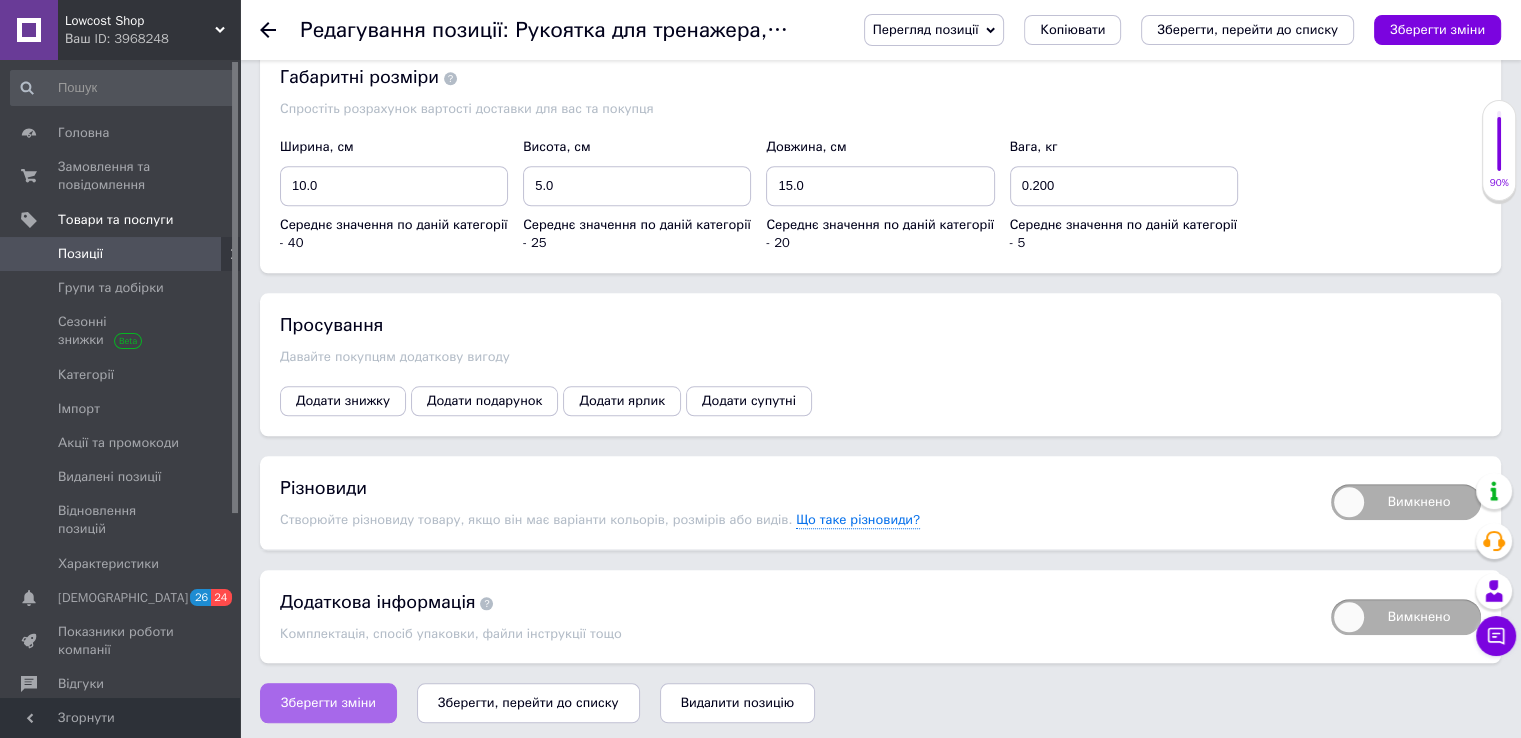 click on "Зберегти зміни" at bounding box center [328, 703] 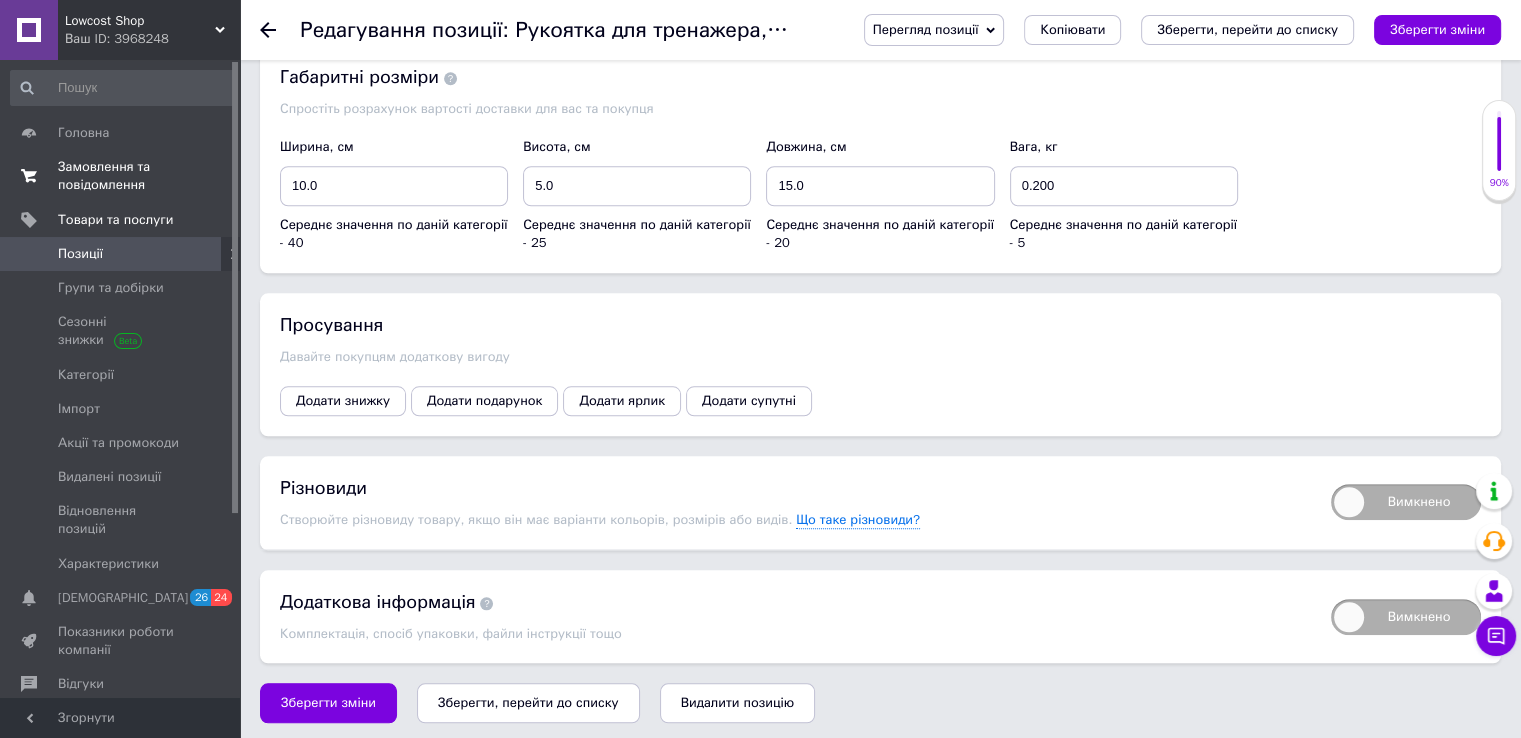 click on "Замовлення та повідомлення" at bounding box center (121, 176) 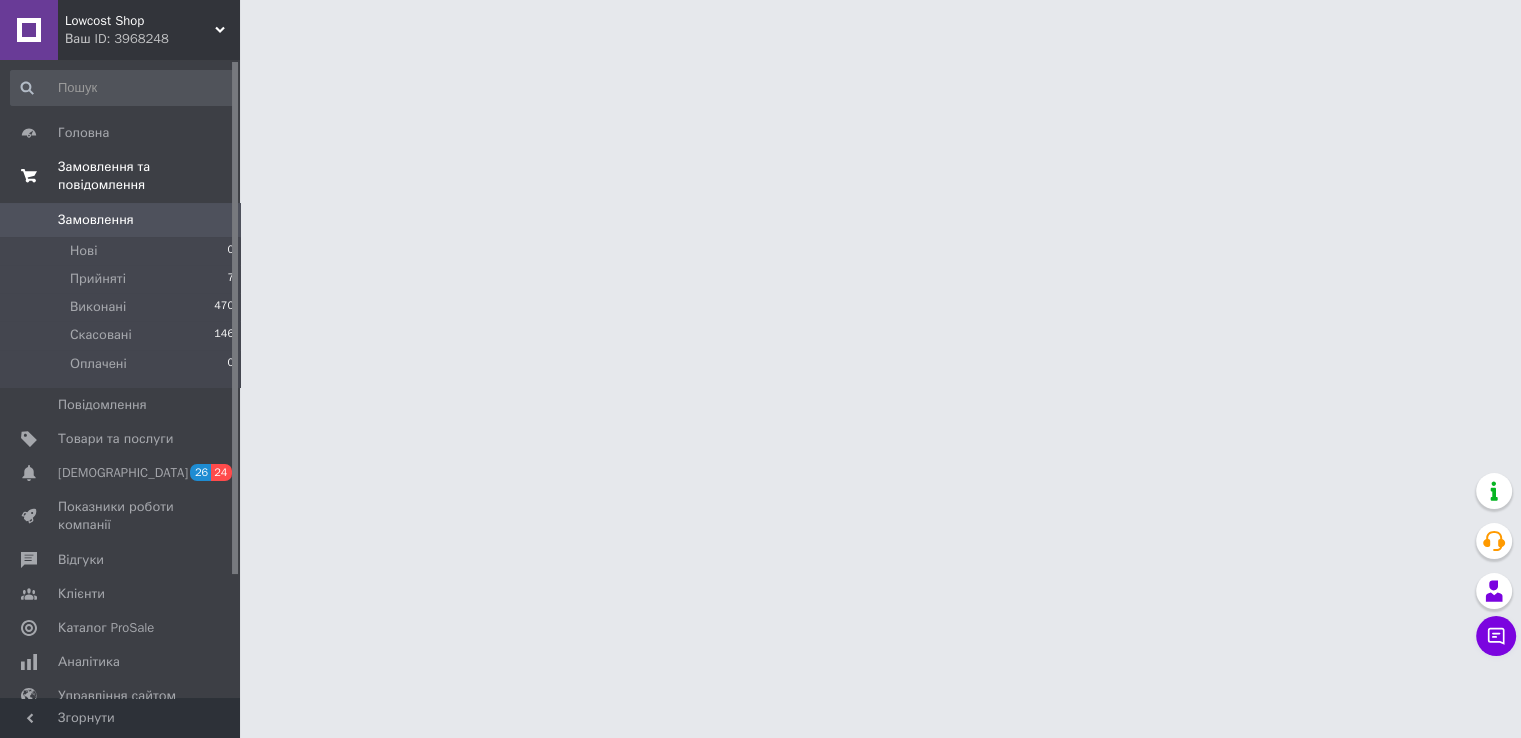 scroll, scrollTop: 0, scrollLeft: 0, axis: both 